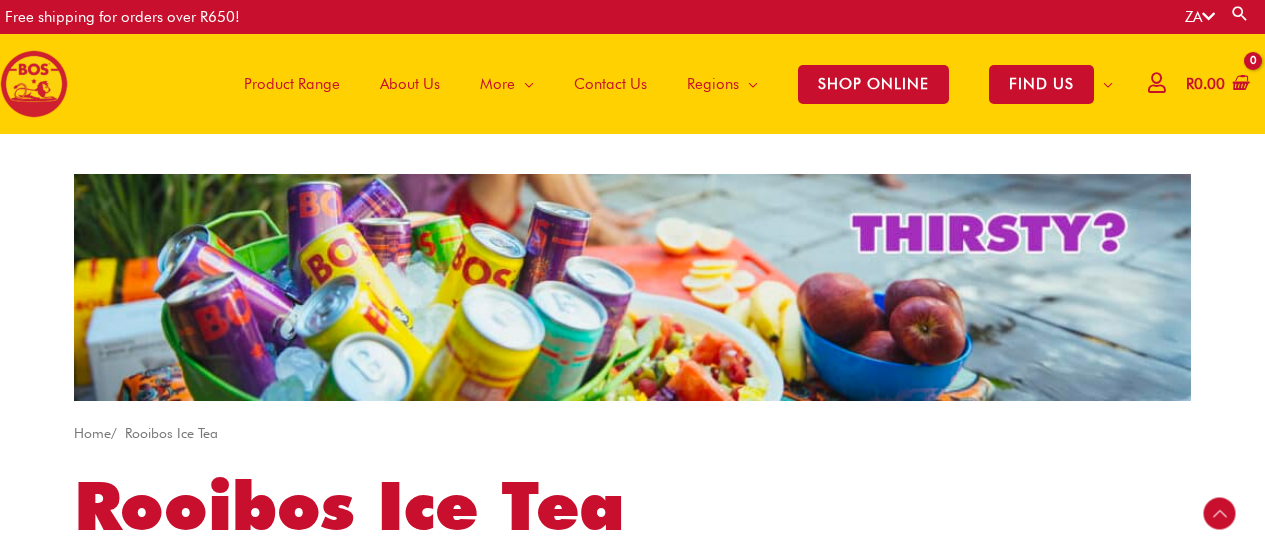 scroll, scrollTop: 666, scrollLeft: 0, axis: vertical 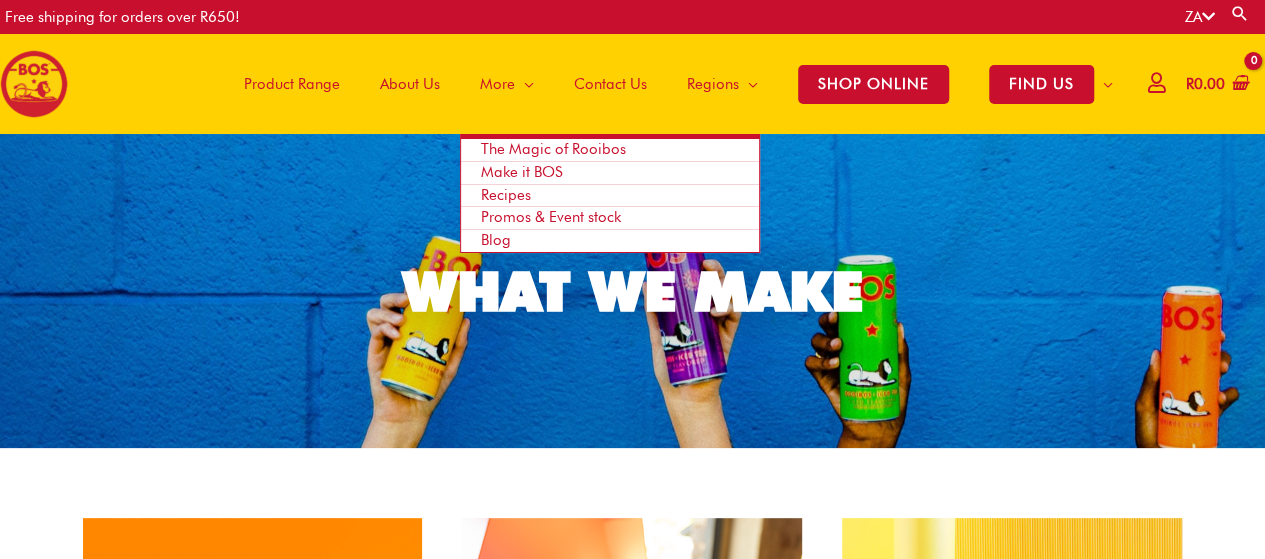 click on "Make it BOS" at bounding box center [522, 172] 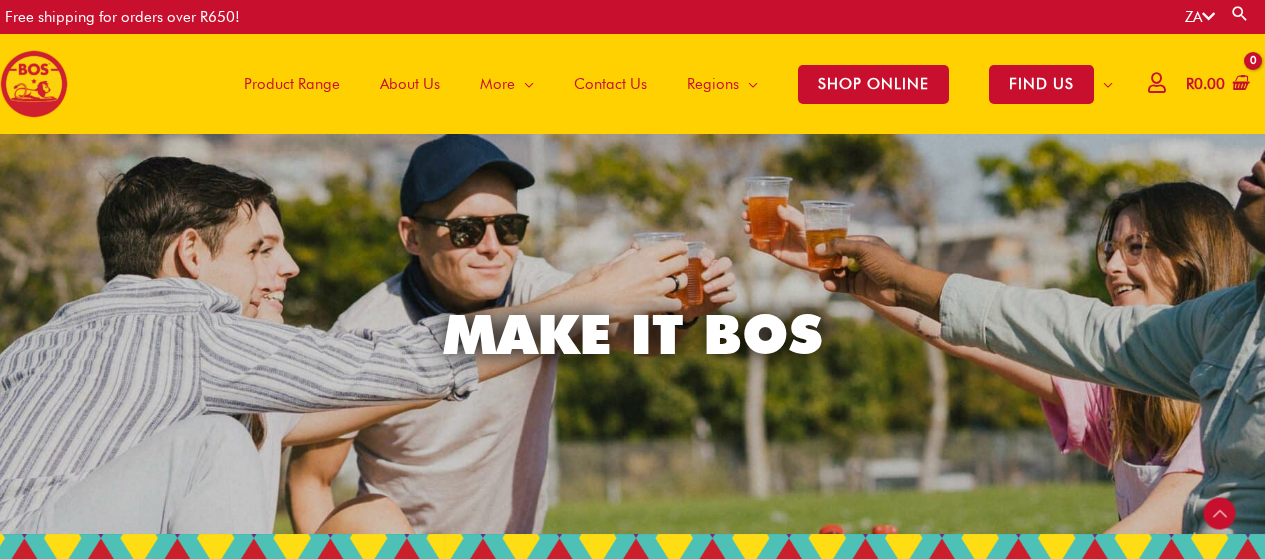 scroll, scrollTop: 533, scrollLeft: 0, axis: vertical 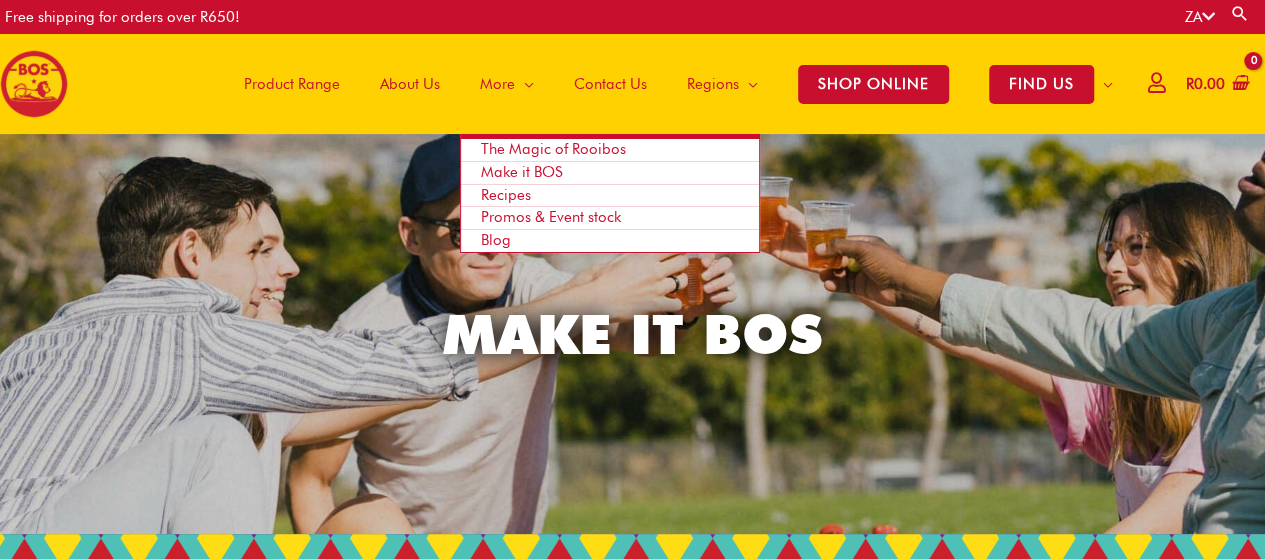 click on "The Magic of Rooibos" at bounding box center [553, 149] 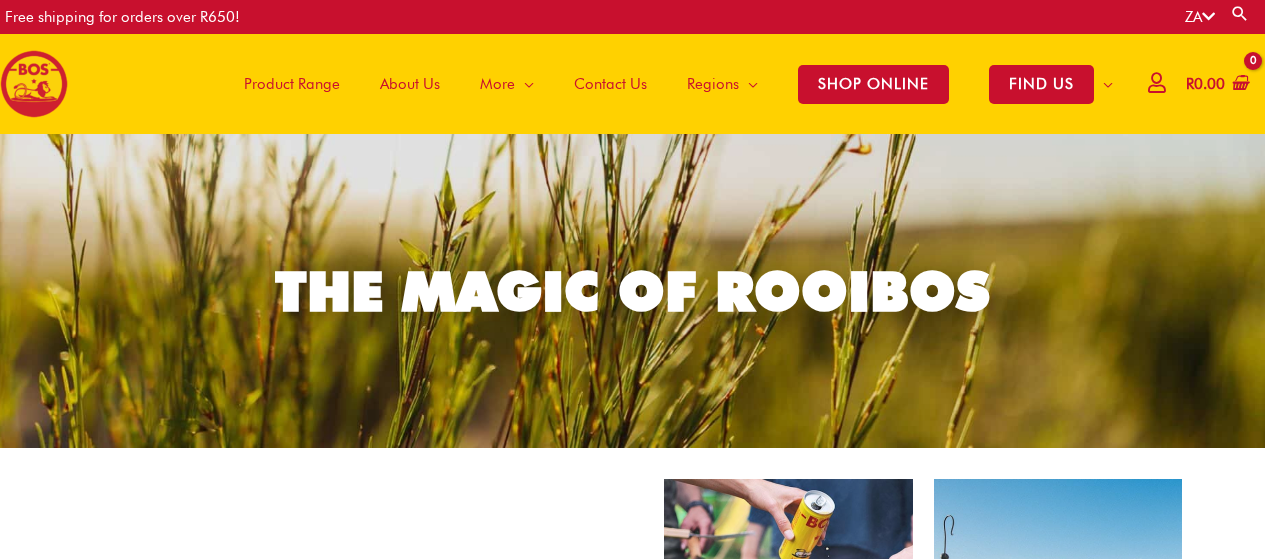 scroll, scrollTop: 0, scrollLeft: 0, axis: both 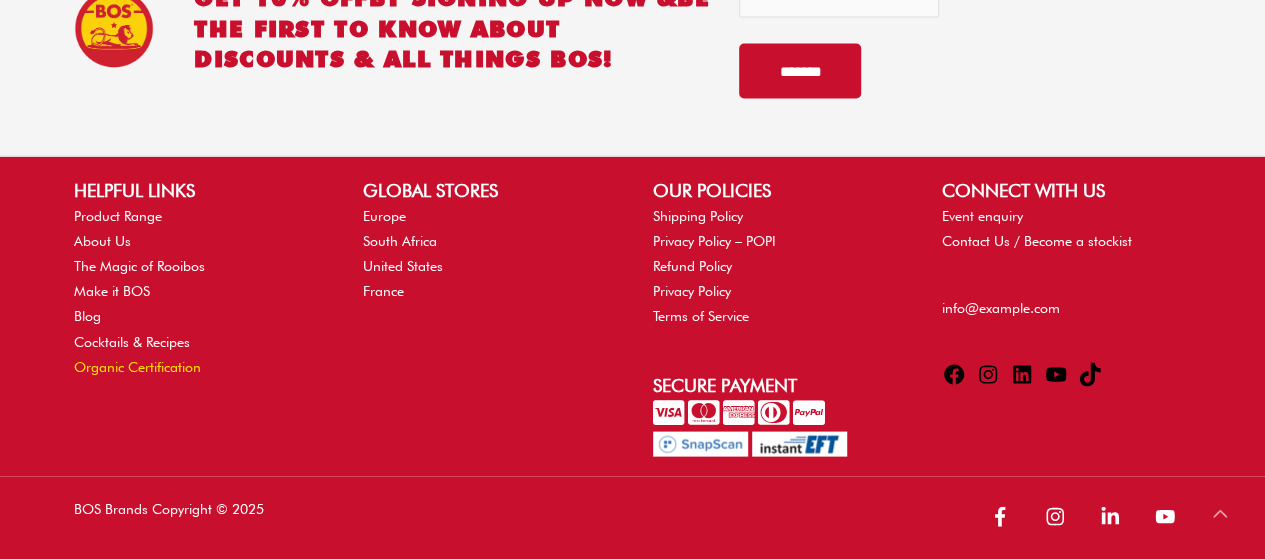 click on "Organic Certification" at bounding box center (137, 366) 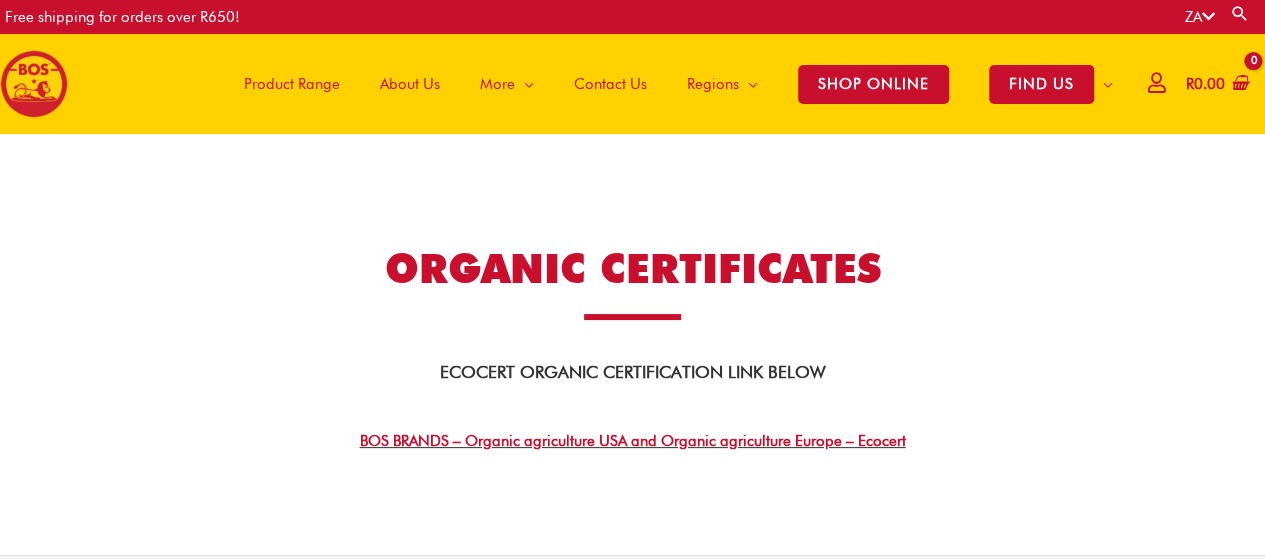scroll, scrollTop: 533, scrollLeft: 0, axis: vertical 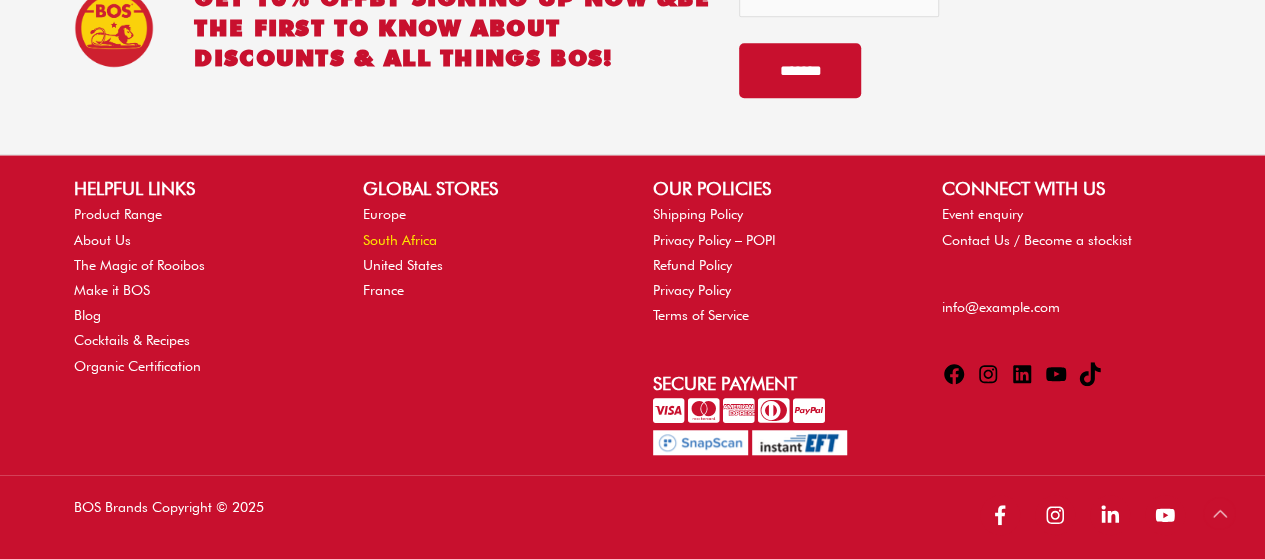 click on "South Africa" at bounding box center (400, 240) 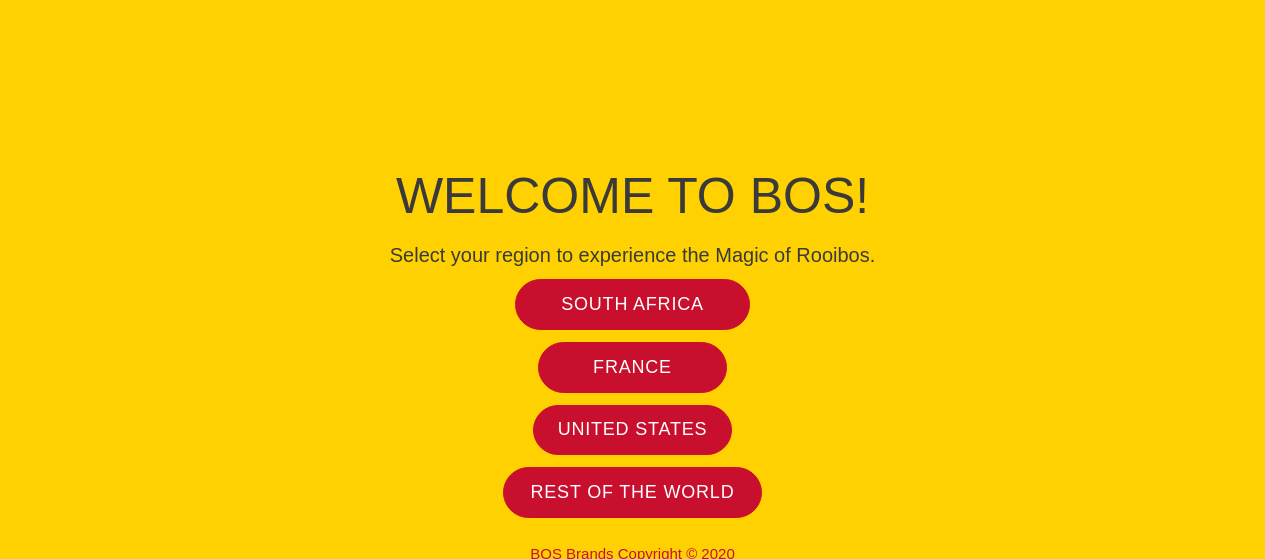 scroll, scrollTop: 0, scrollLeft: 0, axis: both 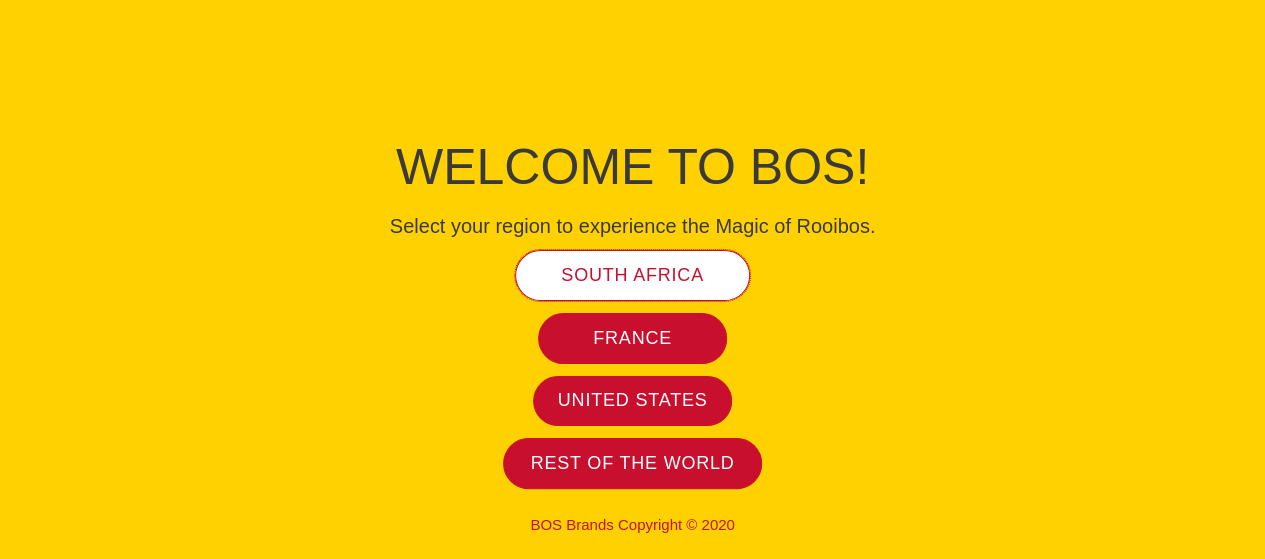 click on "South Africa" at bounding box center [632, 275] 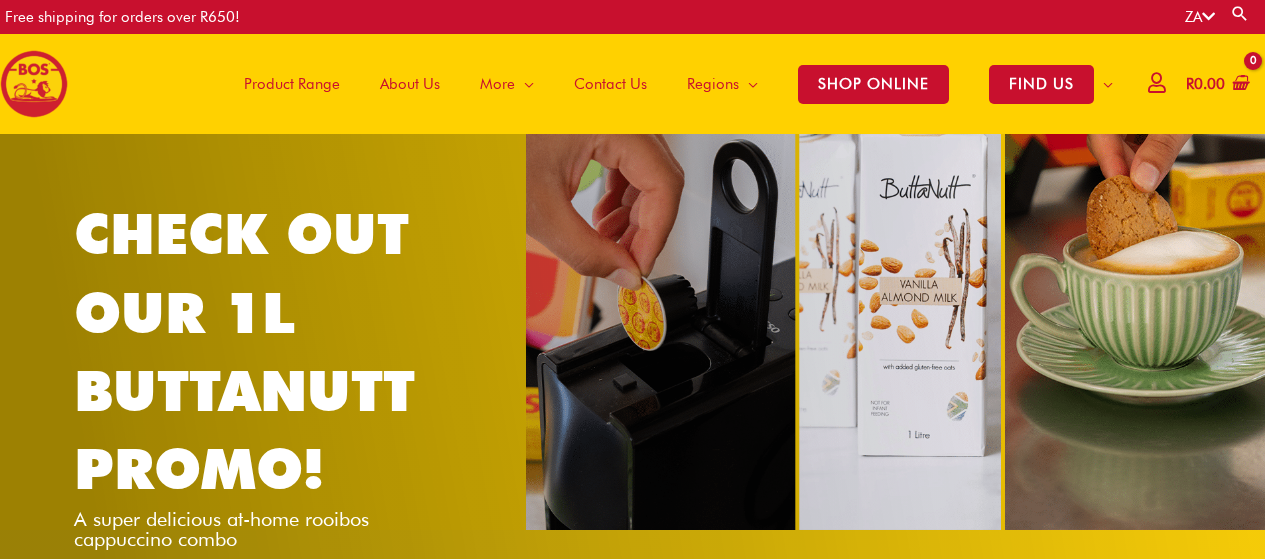scroll, scrollTop: 0, scrollLeft: 0, axis: both 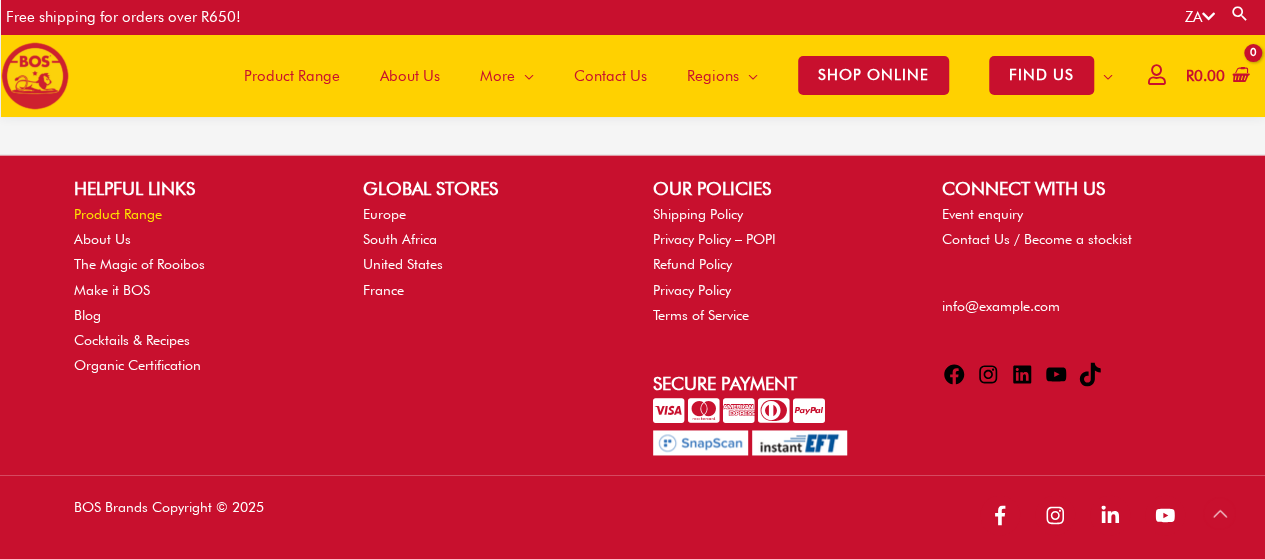click on "Product Range" at bounding box center [118, 214] 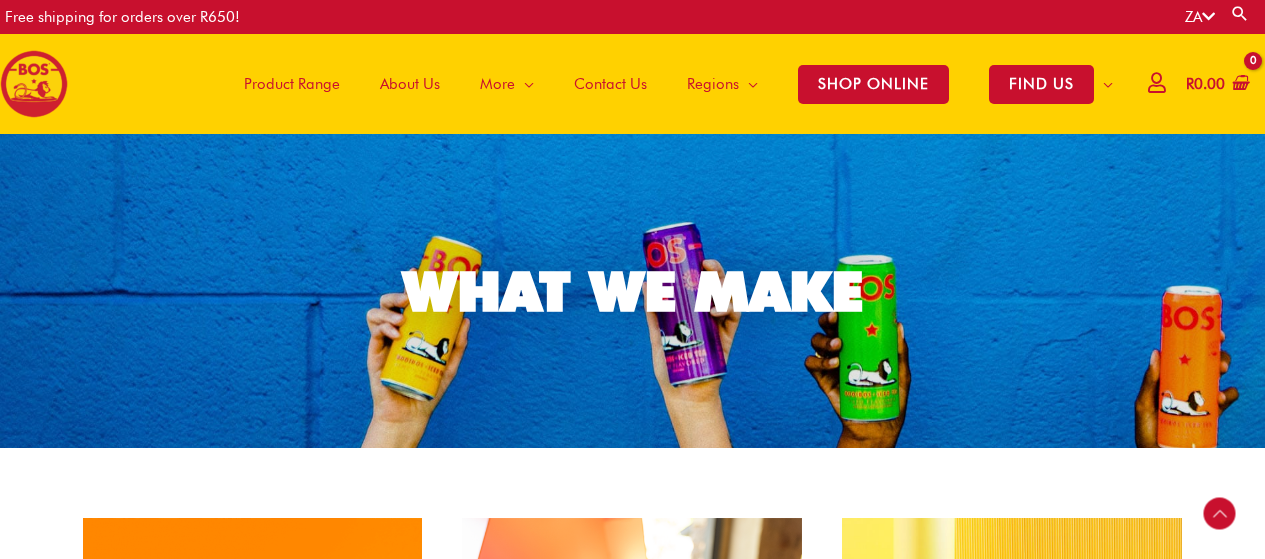 scroll, scrollTop: 533, scrollLeft: 0, axis: vertical 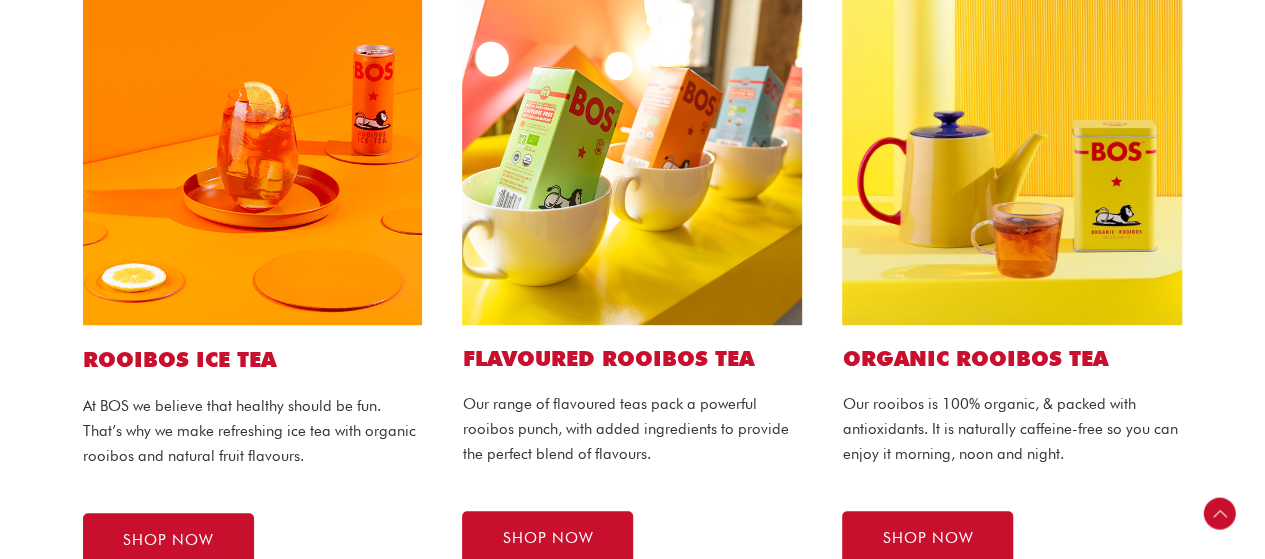 click at bounding box center [632, 155] 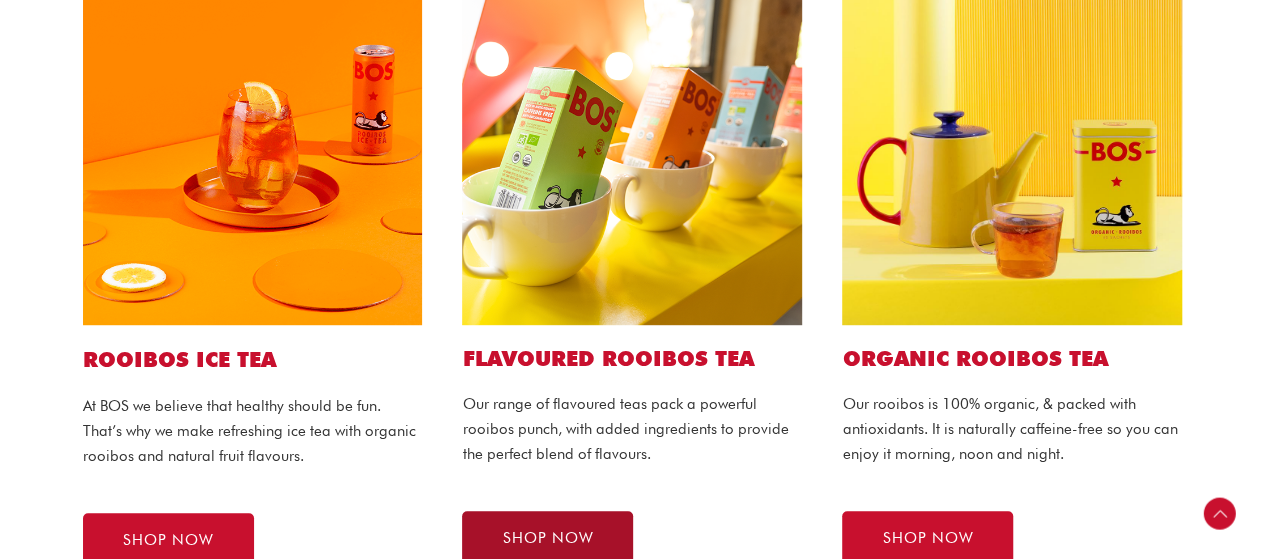 click on "SHOP NOW" at bounding box center [547, 538] 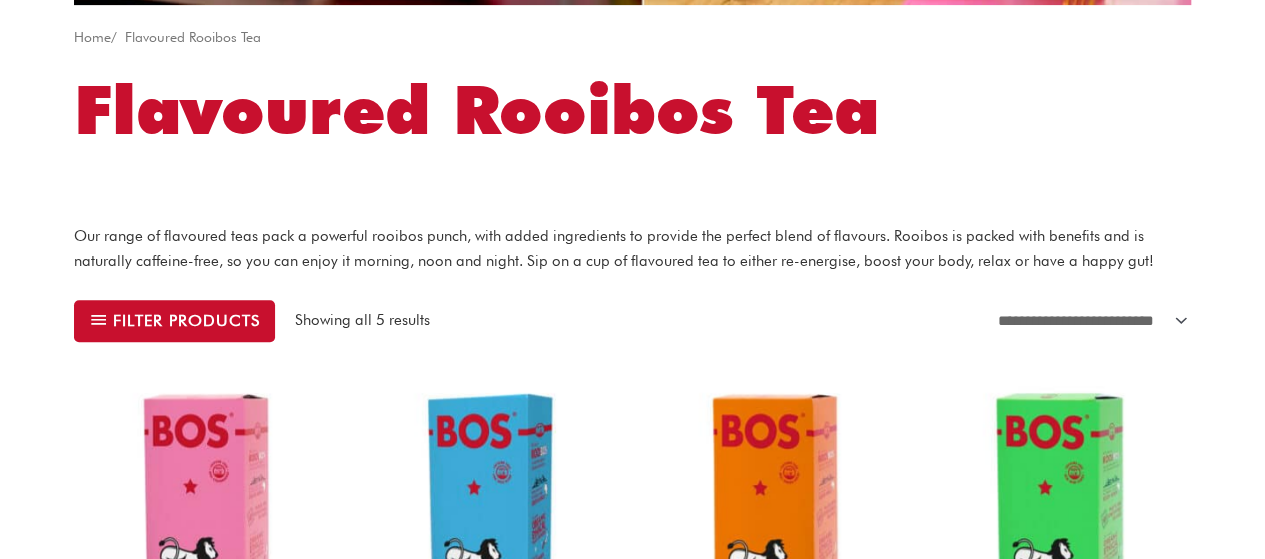 scroll, scrollTop: 0, scrollLeft: 0, axis: both 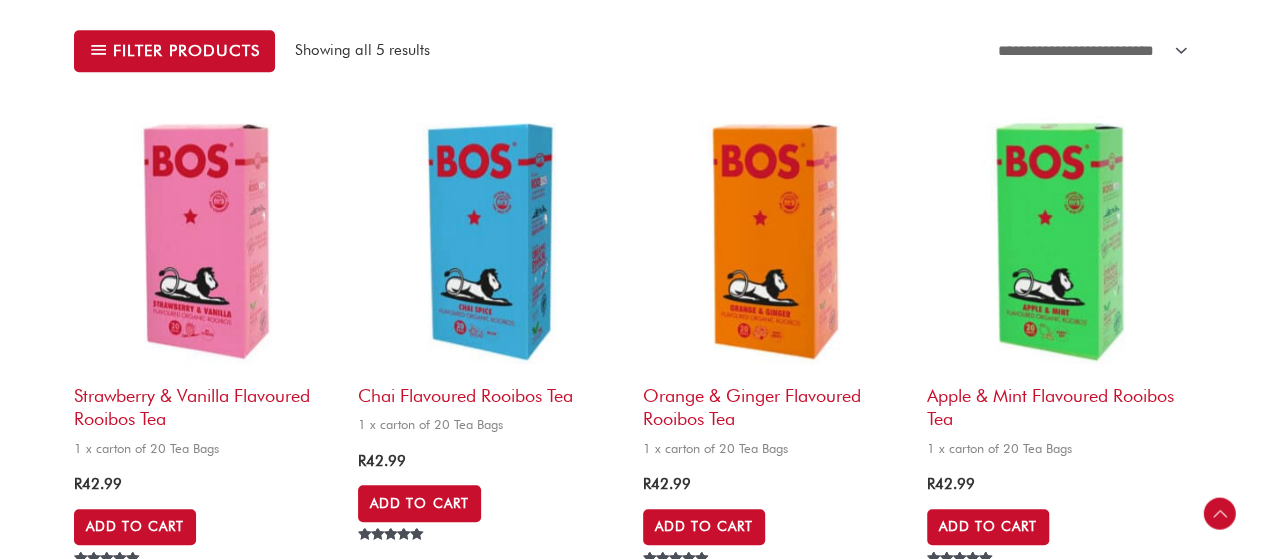 click at bounding box center (775, 241) 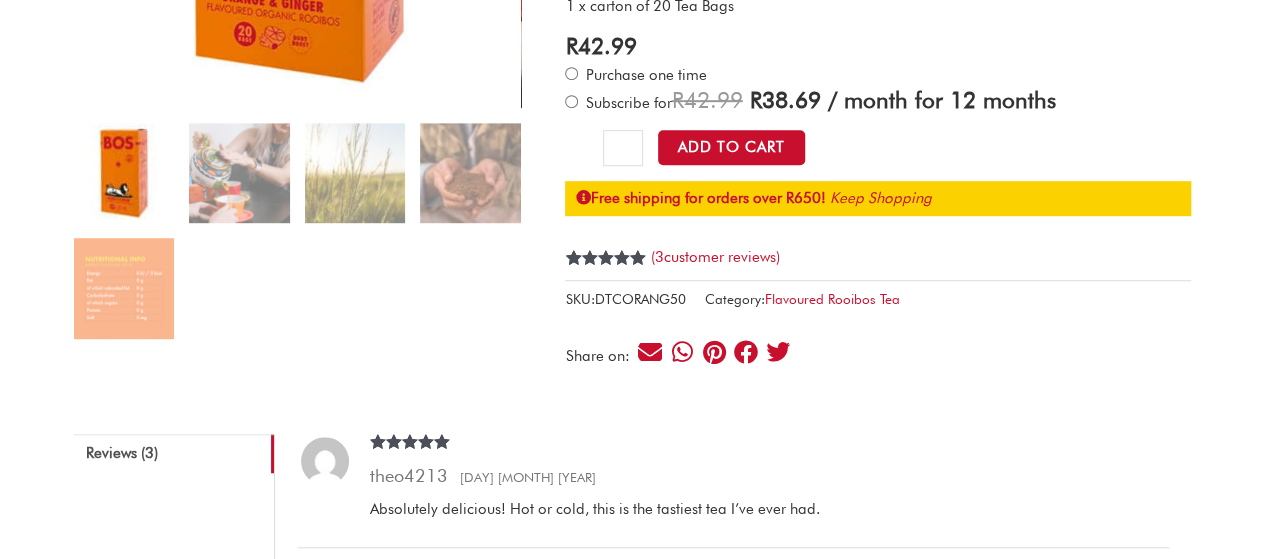 scroll, scrollTop: 533, scrollLeft: 0, axis: vertical 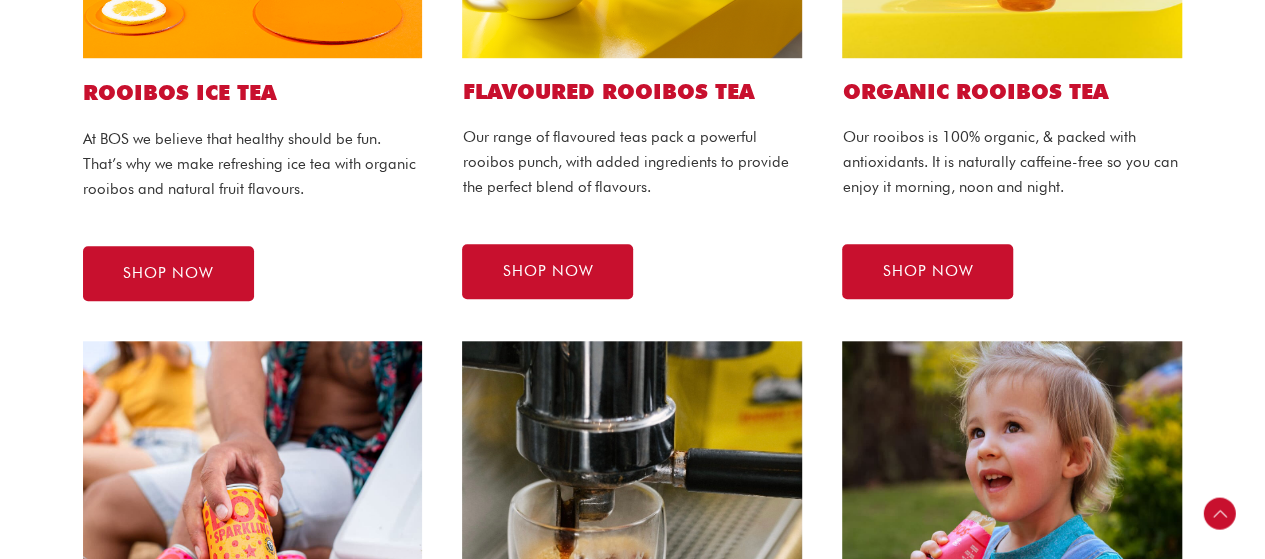 click on "ROOIBOS ICE TEA
At BOS we believe that healthy should be fun. That’s why we make refreshing ice tea with organic rooibos and natural fruit flavours.
SHOP NOW" at bounding box center (253, 9) 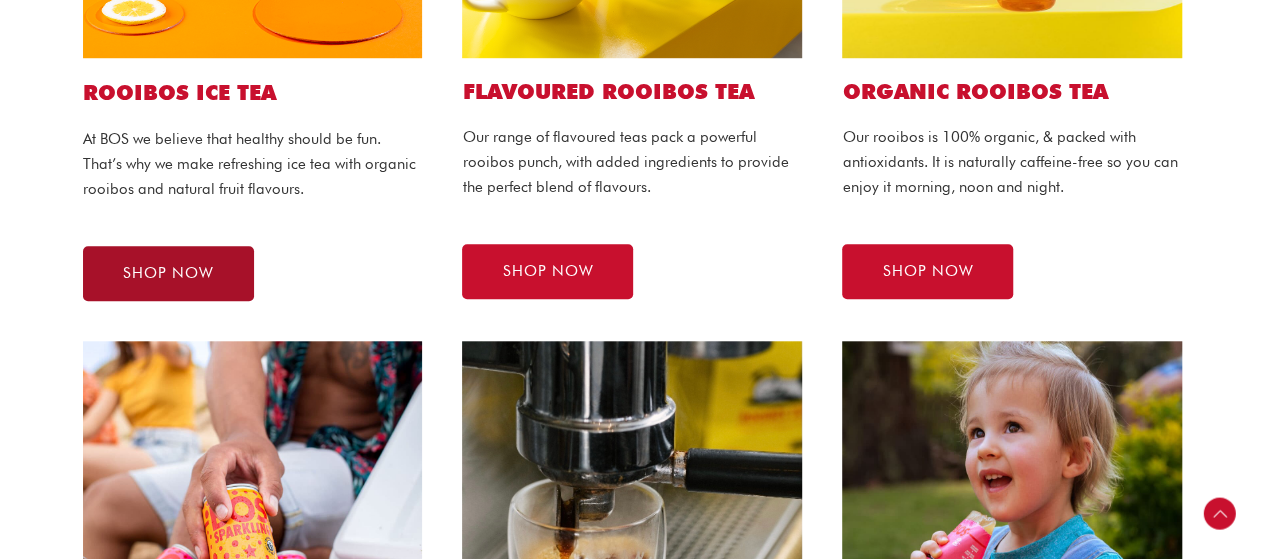 click on "SHOP NOW" at bounding box center [168, 273] 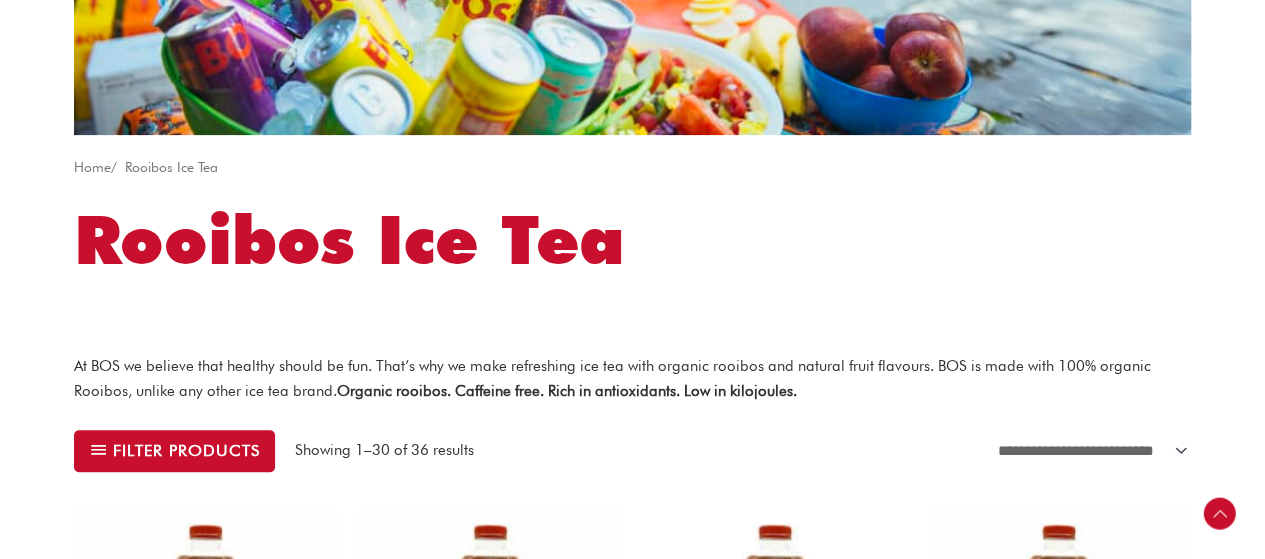 scroll, scrollTop: 666, scrollLeft: 0, axis: vertical 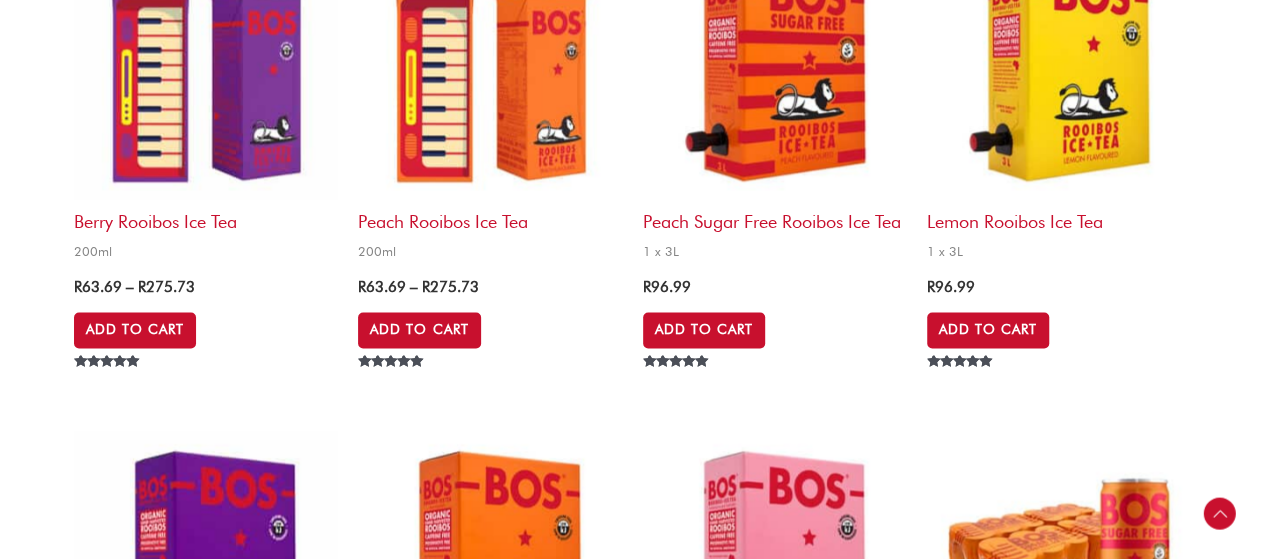 click on "Peach Sugar Free Rooibos Ice Tea" at bounding box center (775, 216) 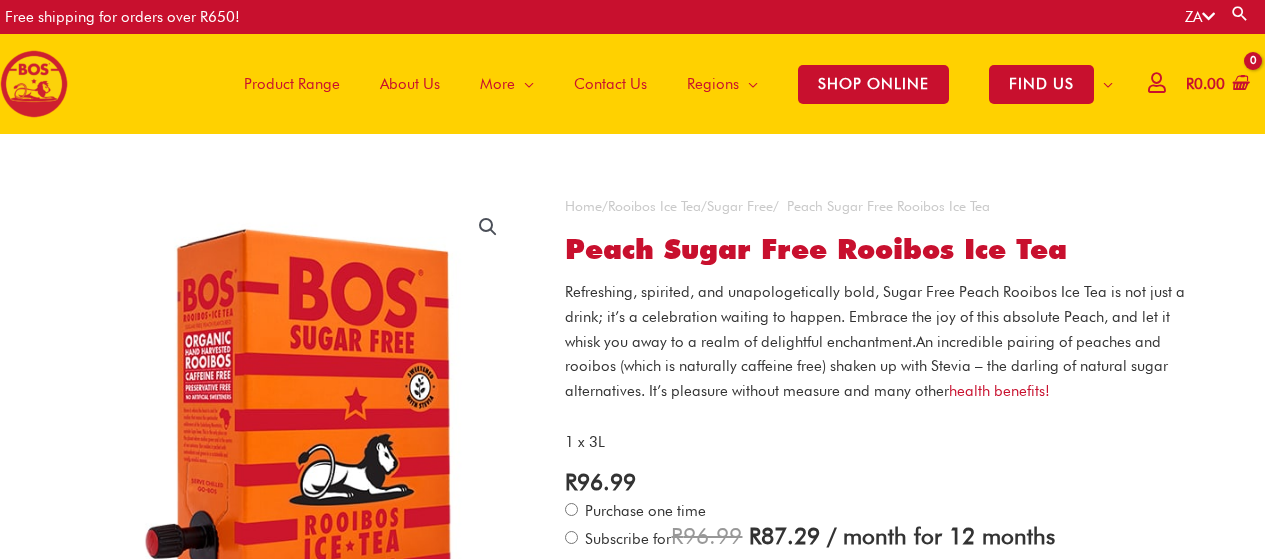 scroll, scrollTop: 0, scrollLeft: 0, axis: both 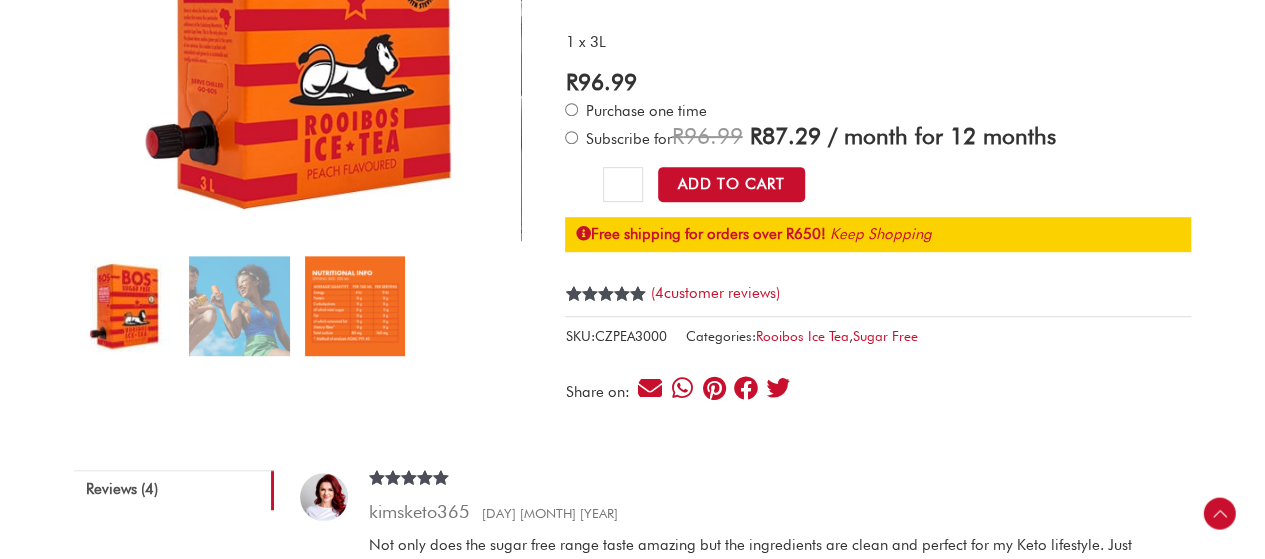 click at bounding box center (355, 306) 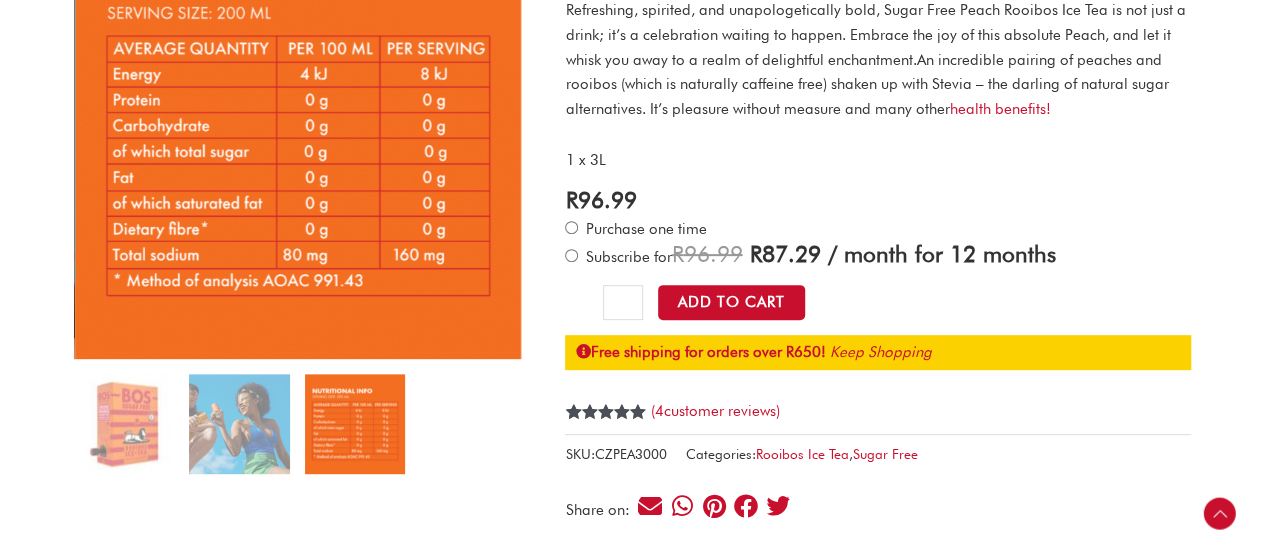 scroll, scrollTop: 133, scrollLeft: 0, axis: vertical 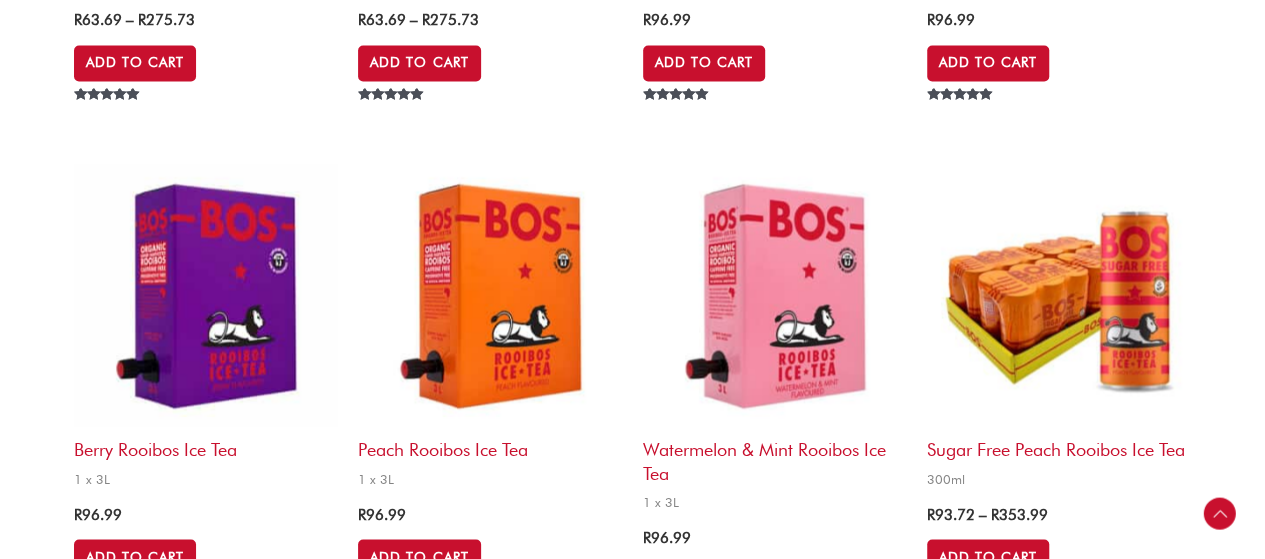 click on "Peach Rooibos Ice Tea" at bounding box center [490, 443] 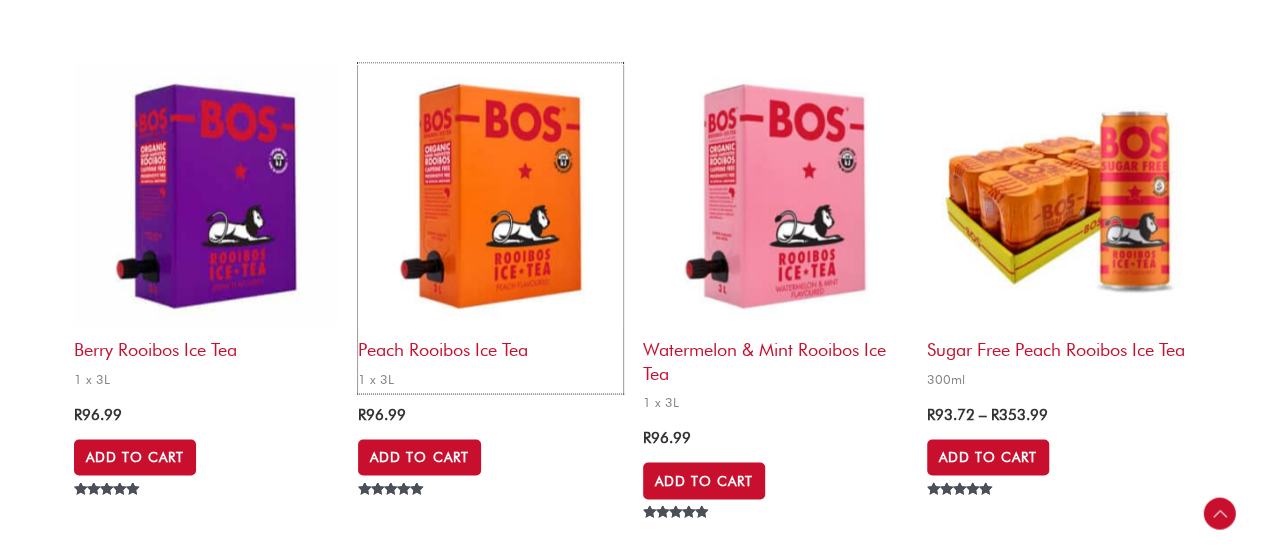 scroll, scrollTop: 1733, scrollLeft: 0, axis: vertical 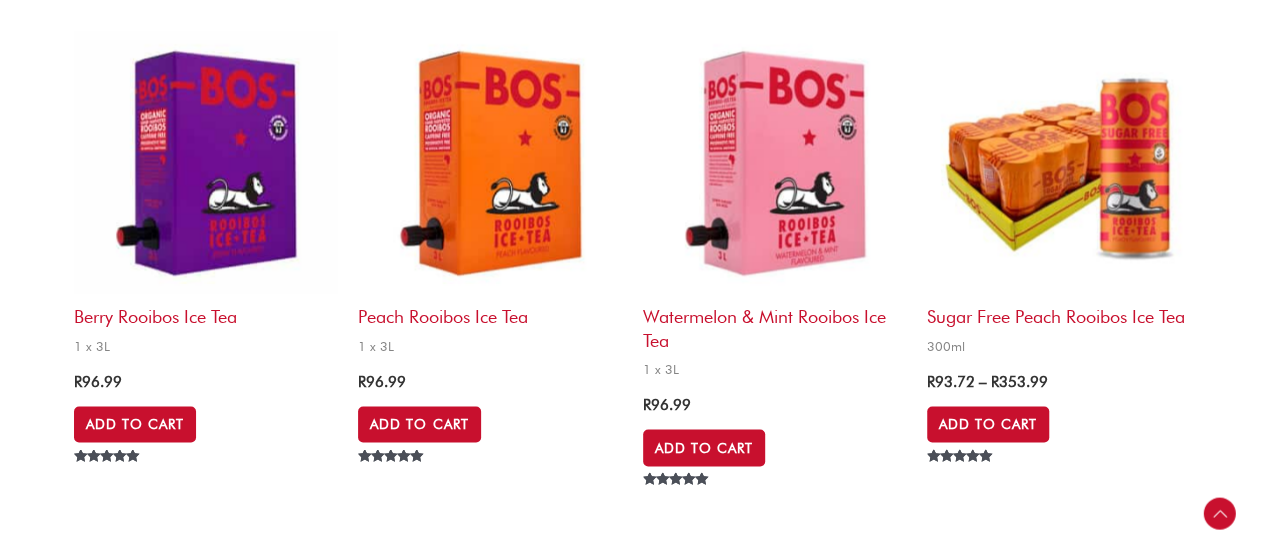 click at bounding box center (490, 162) 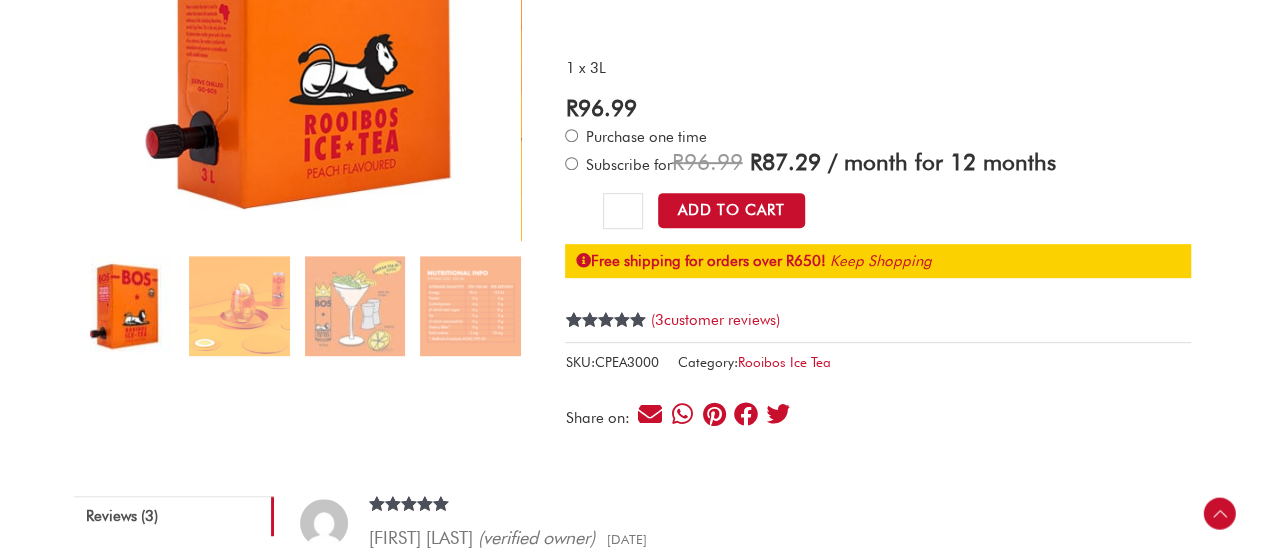 scroll, scrollTop: 0, scrollLeft: 0, axis: both 